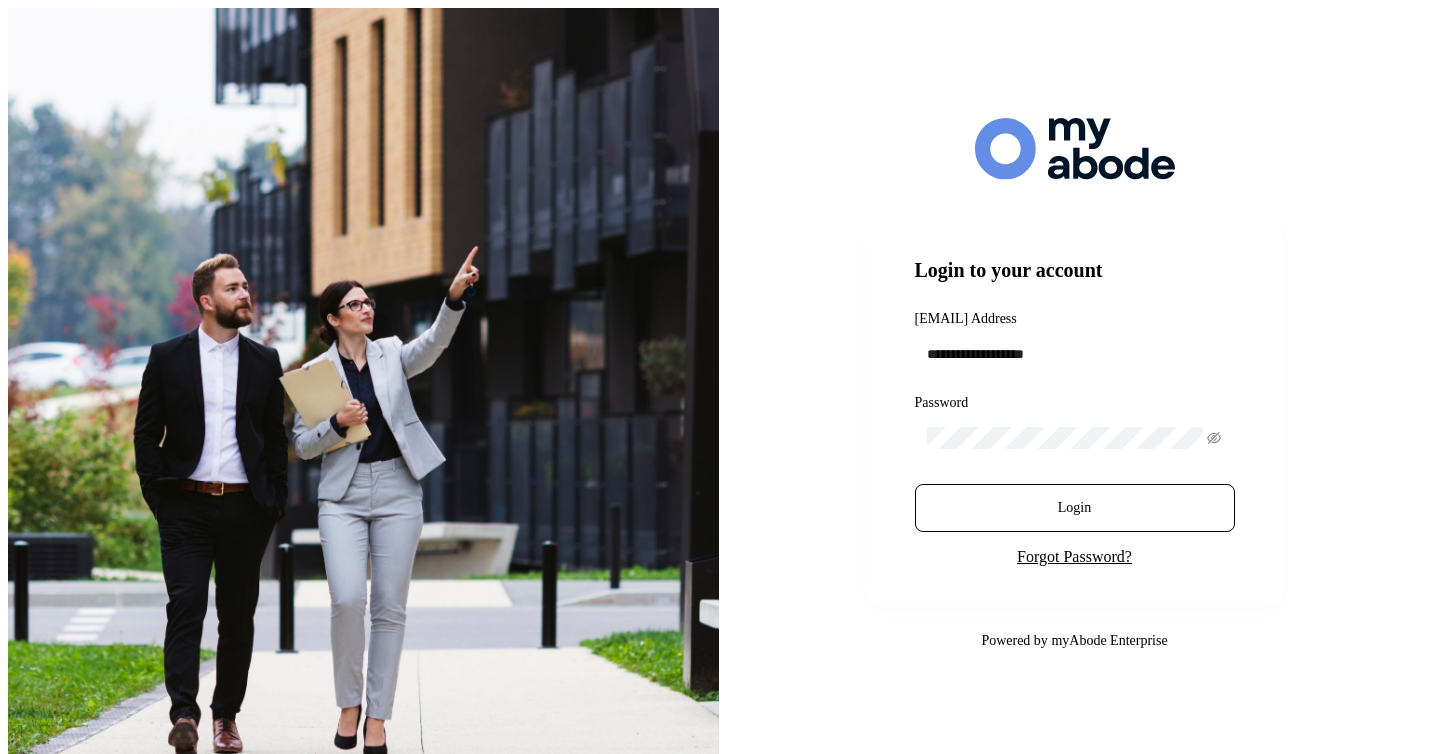 scroll, scrollTop: 0, scrollLeft: 0, axis: both 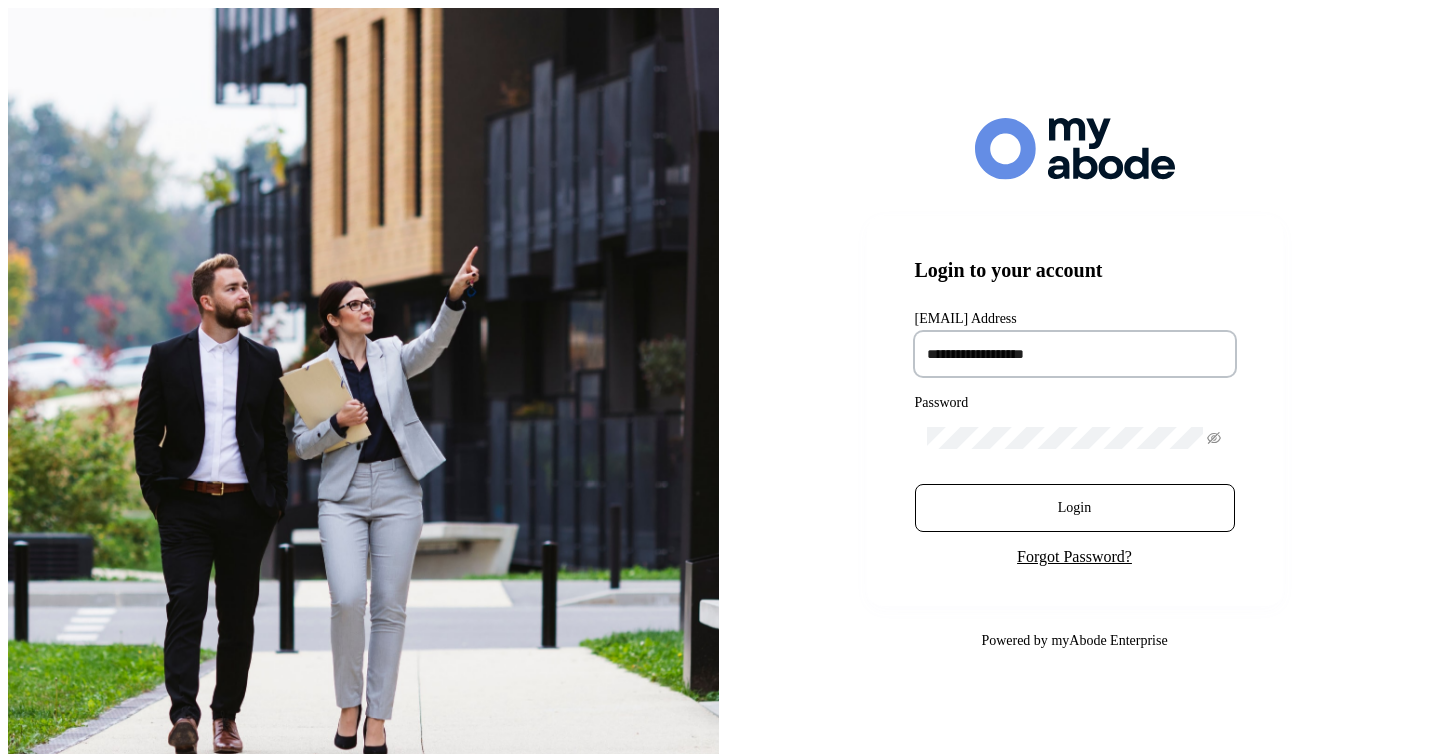 click at bounding box center [1075, 354] 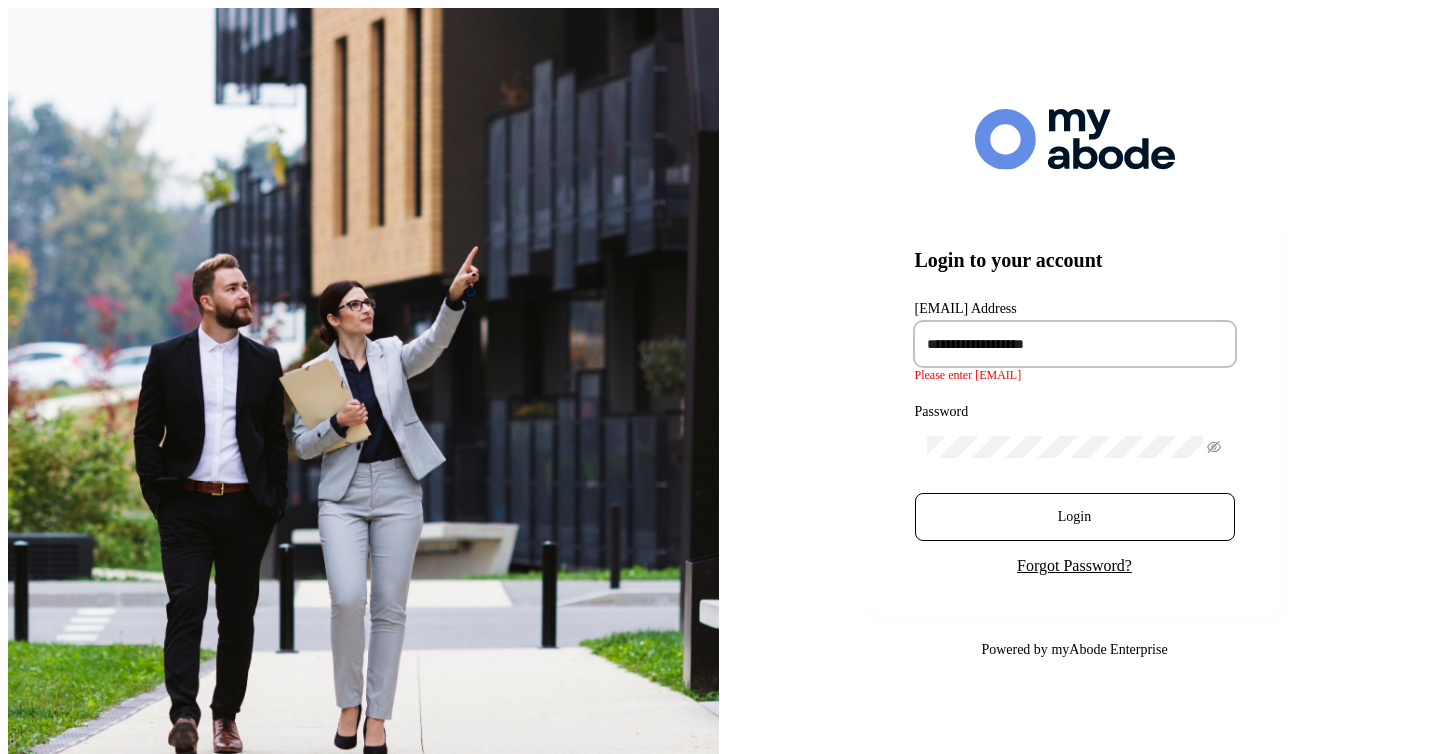 type on "**********" 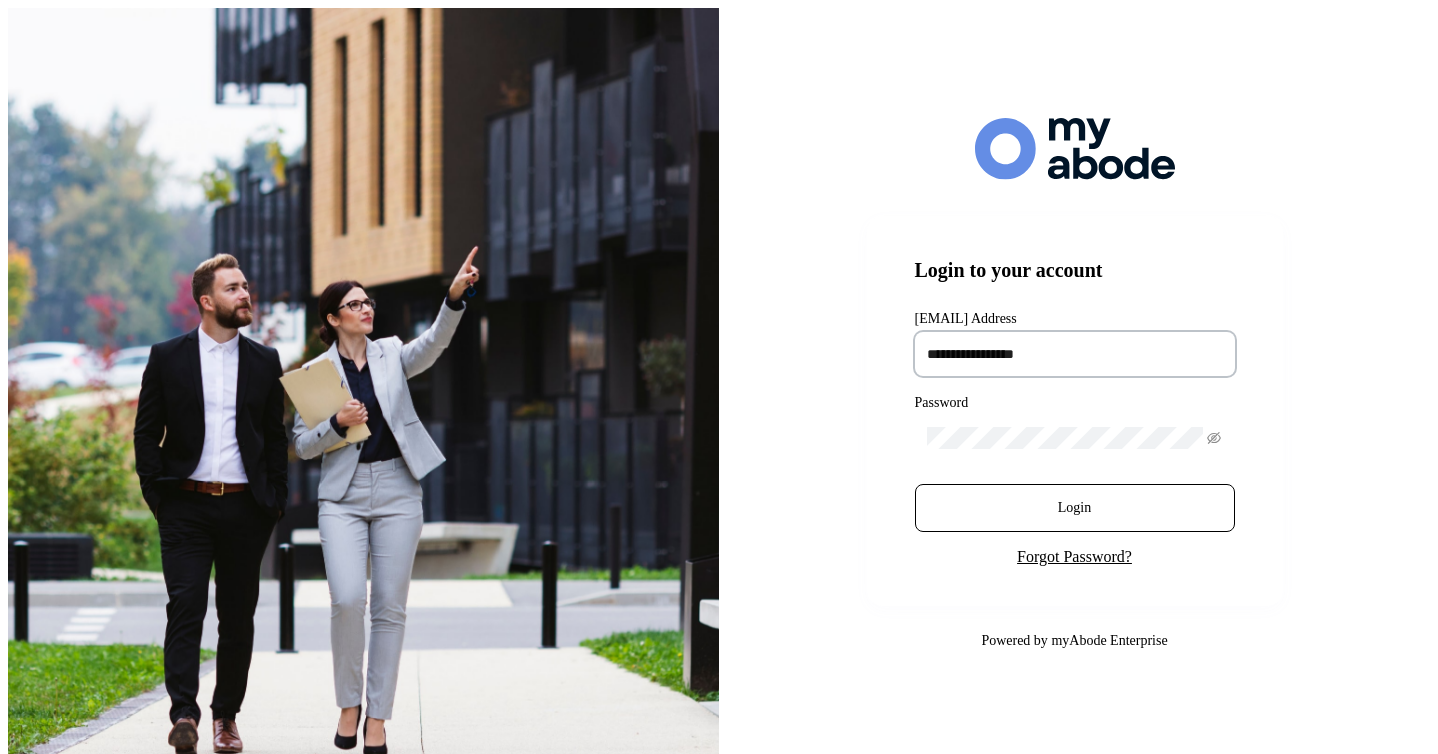 click on "Login" at bounding box center (1075, 508) 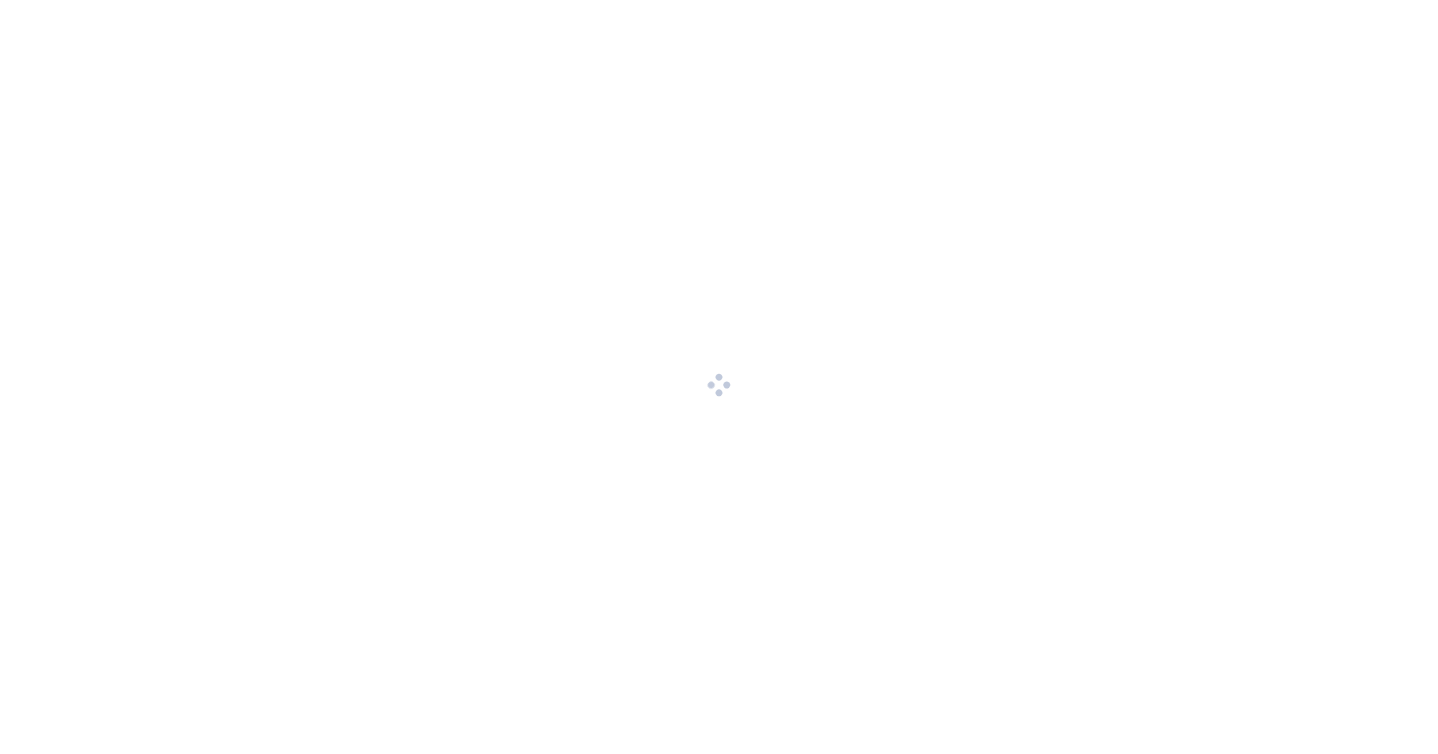 scroll, scrollTop: 0, scrollLeft: 0, axis: both 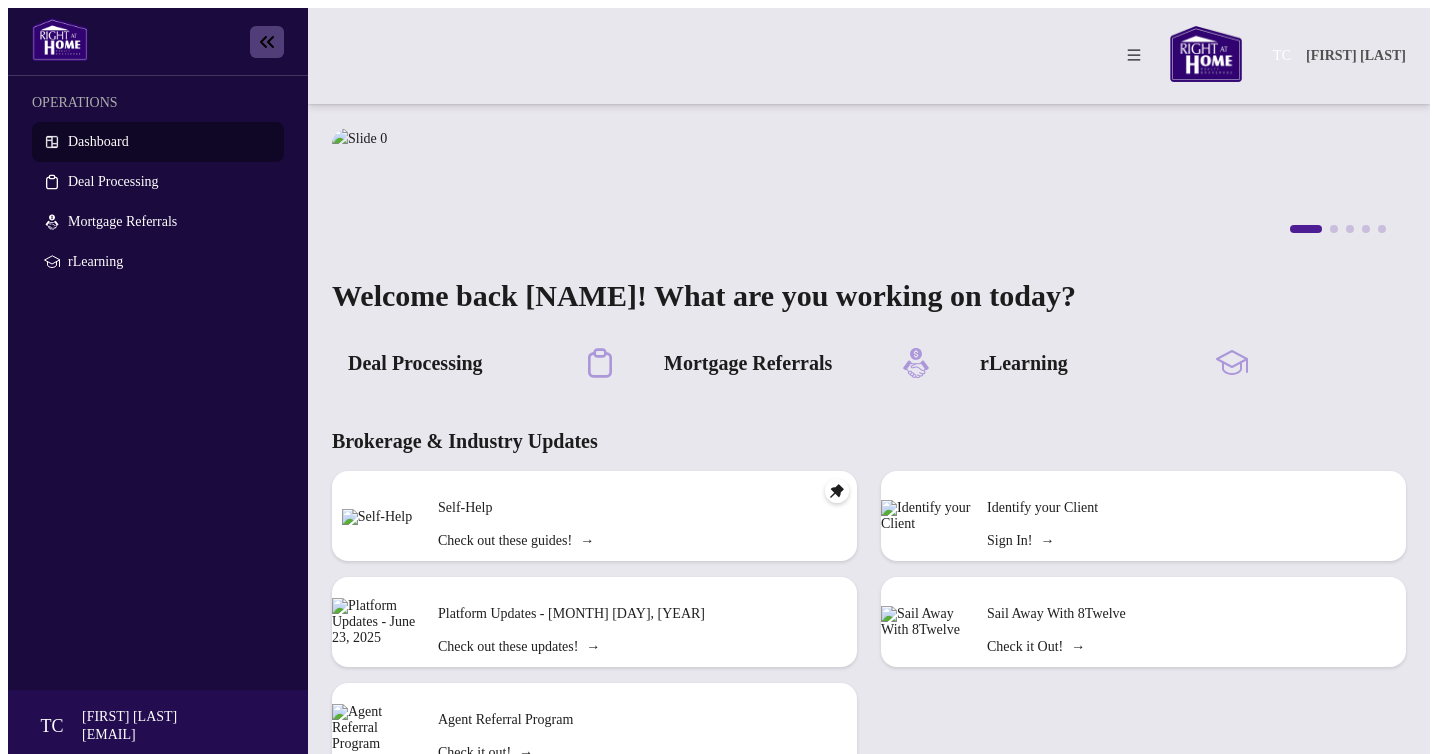 click on "Dashboard" at bounding box center [98, 141] 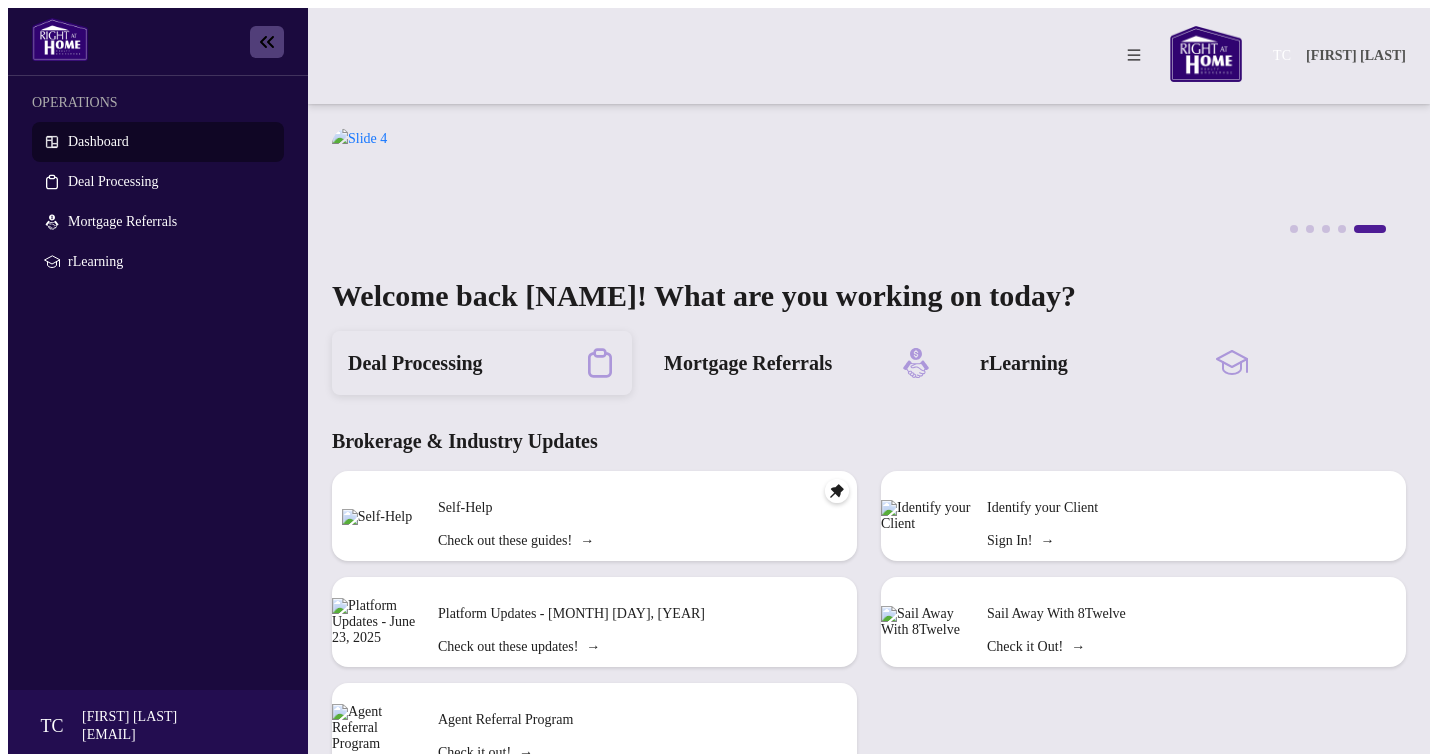 click on "Deal Processing" at bounding box center (482, 363) 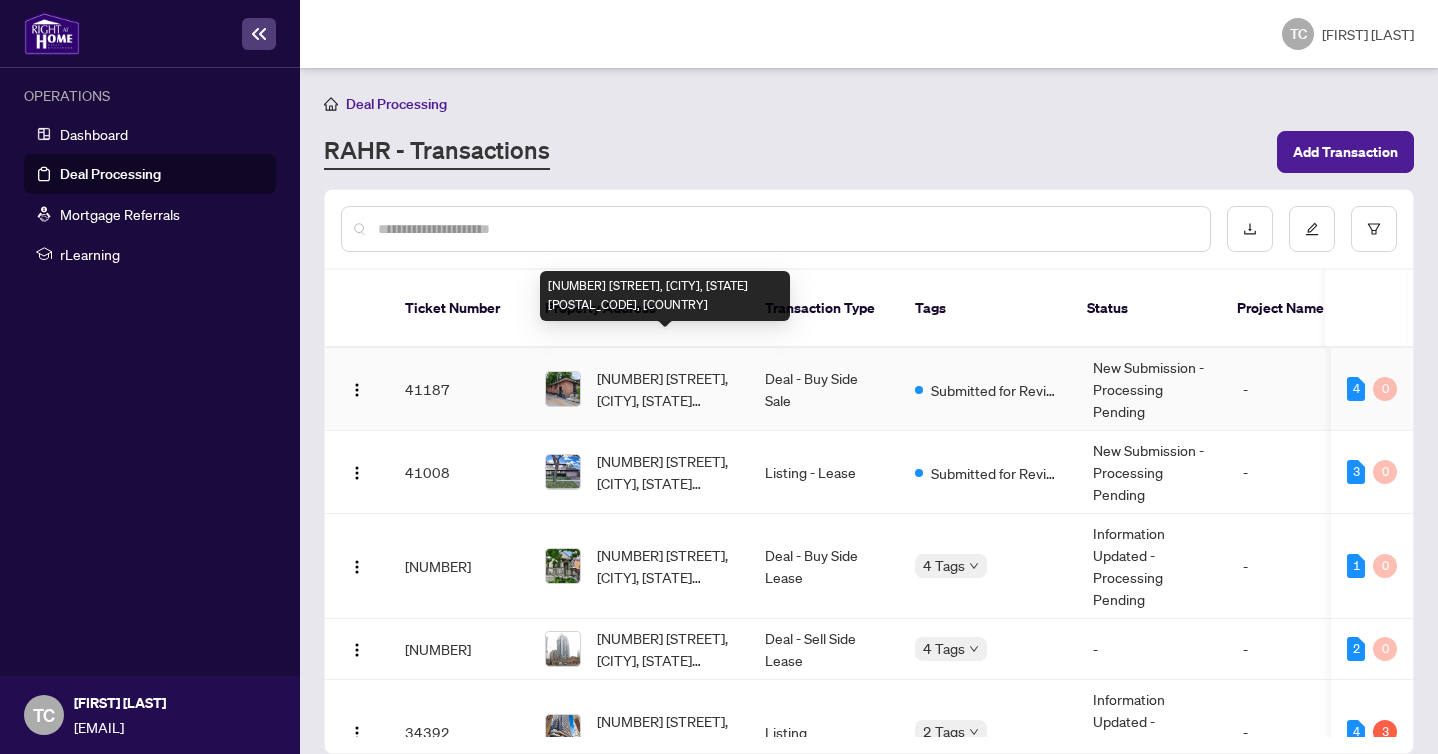 click on "[NUMBER] [STREET], [CITY], [STATE] [POSTAL_CODE], [COUNTRY]" at bounding box center [665, 389] 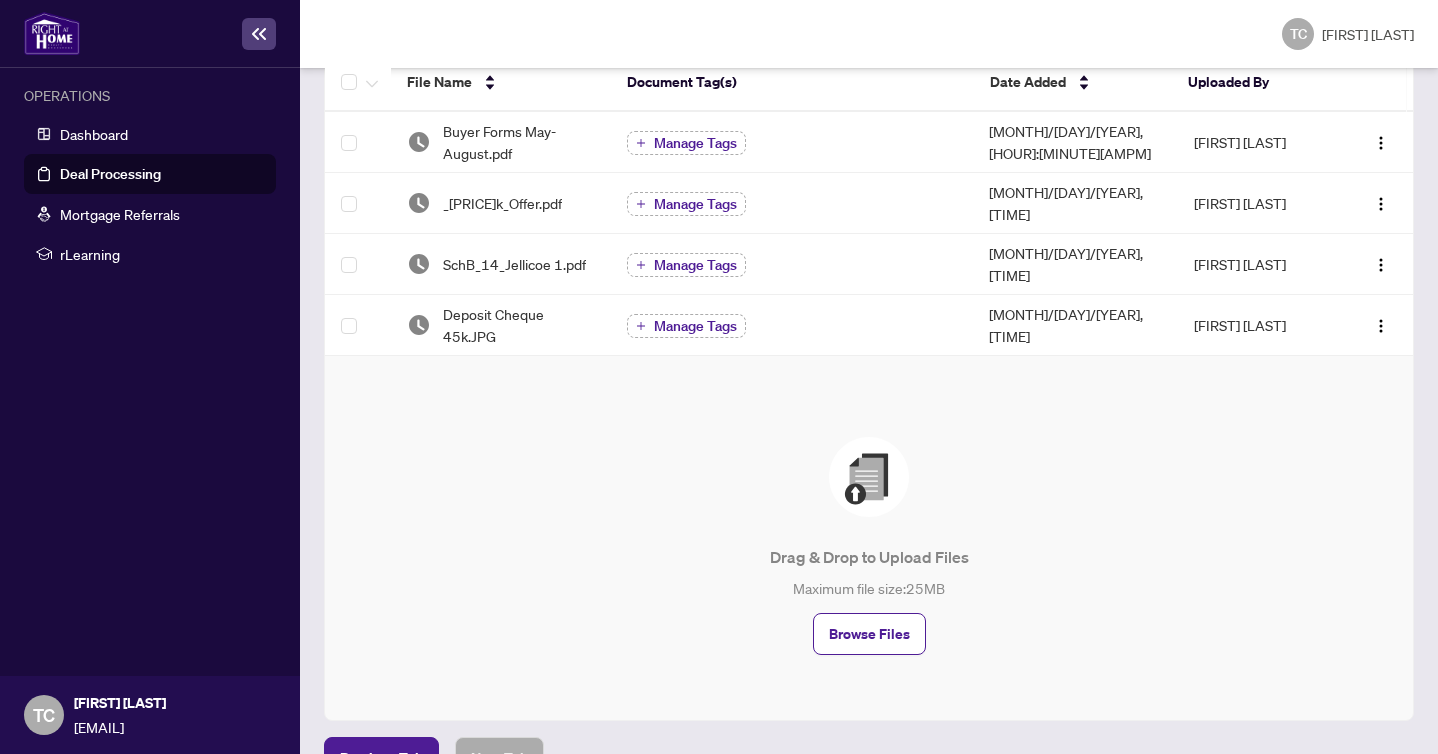 scroll, scrollTop: 372, scrollLeft: 0, axis: vertical 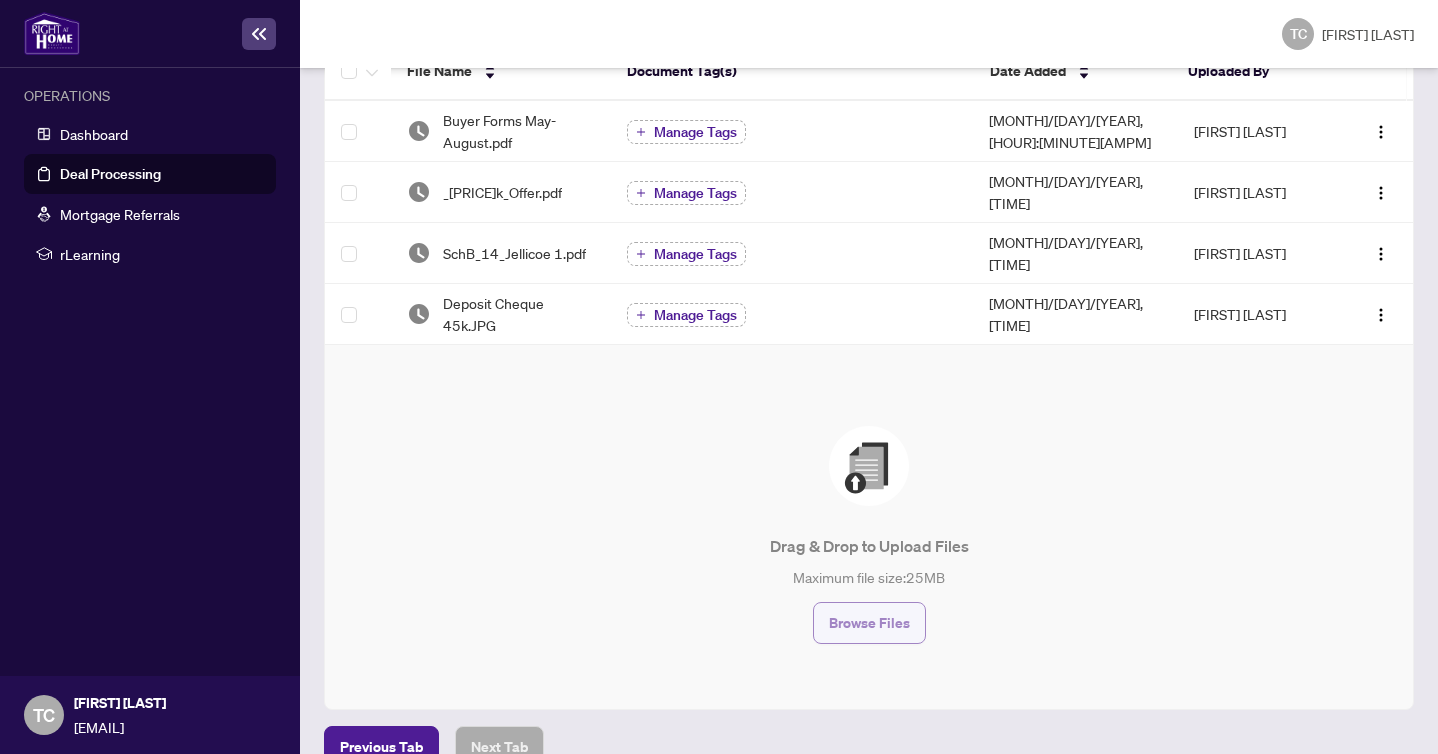 click on "Browse Files" at bounding box center [869, 623] 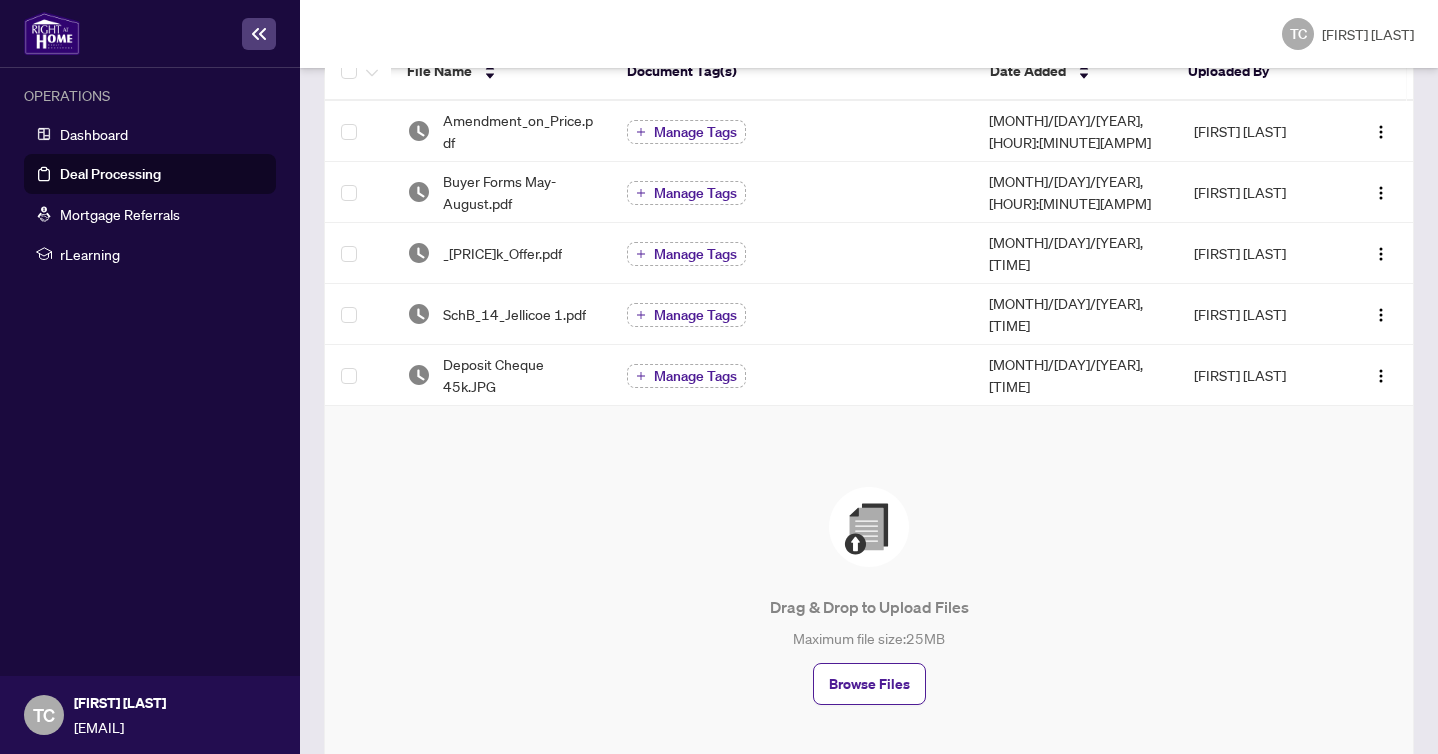 scroll, scrollTop: 0, scrollLeft: 0, axis: both 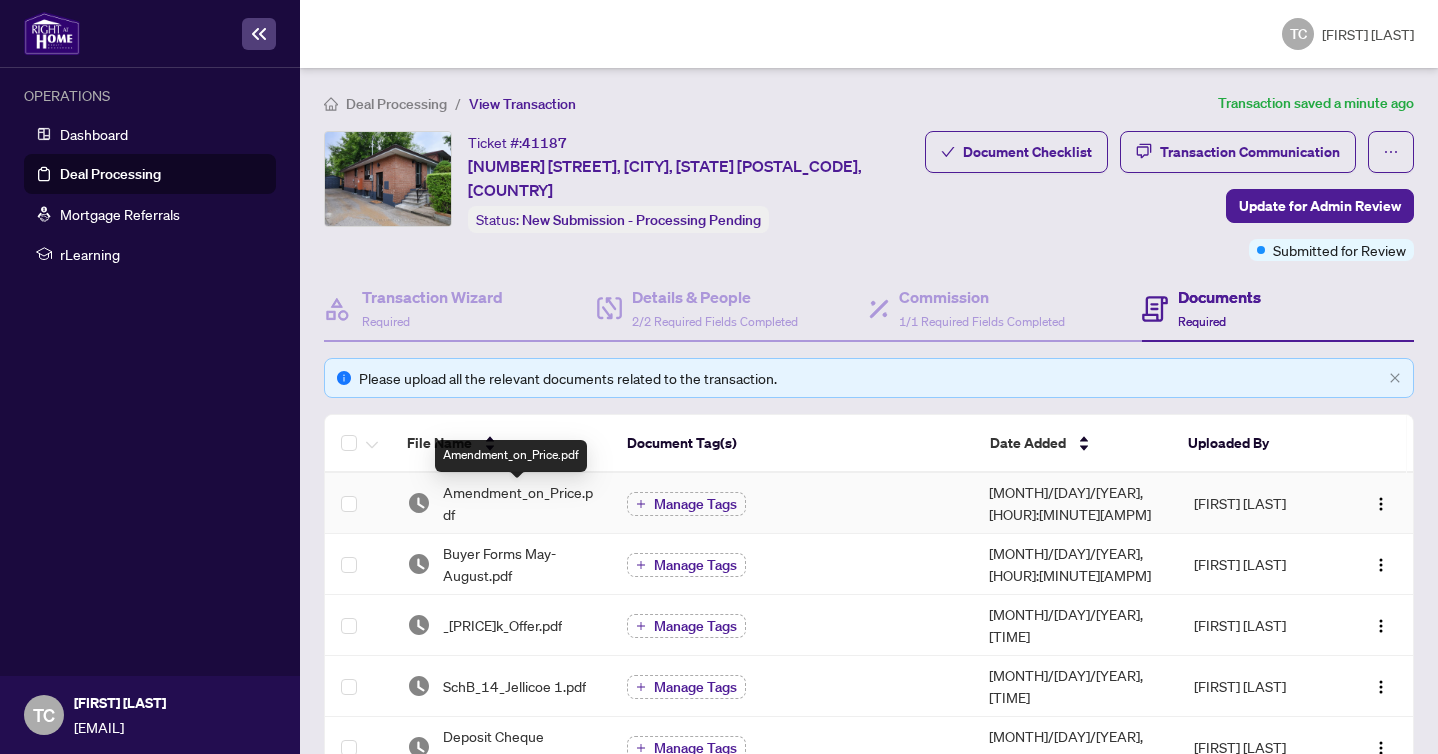 click on "Amendment_on_Price.pdf" at bounding box center (519, 503) 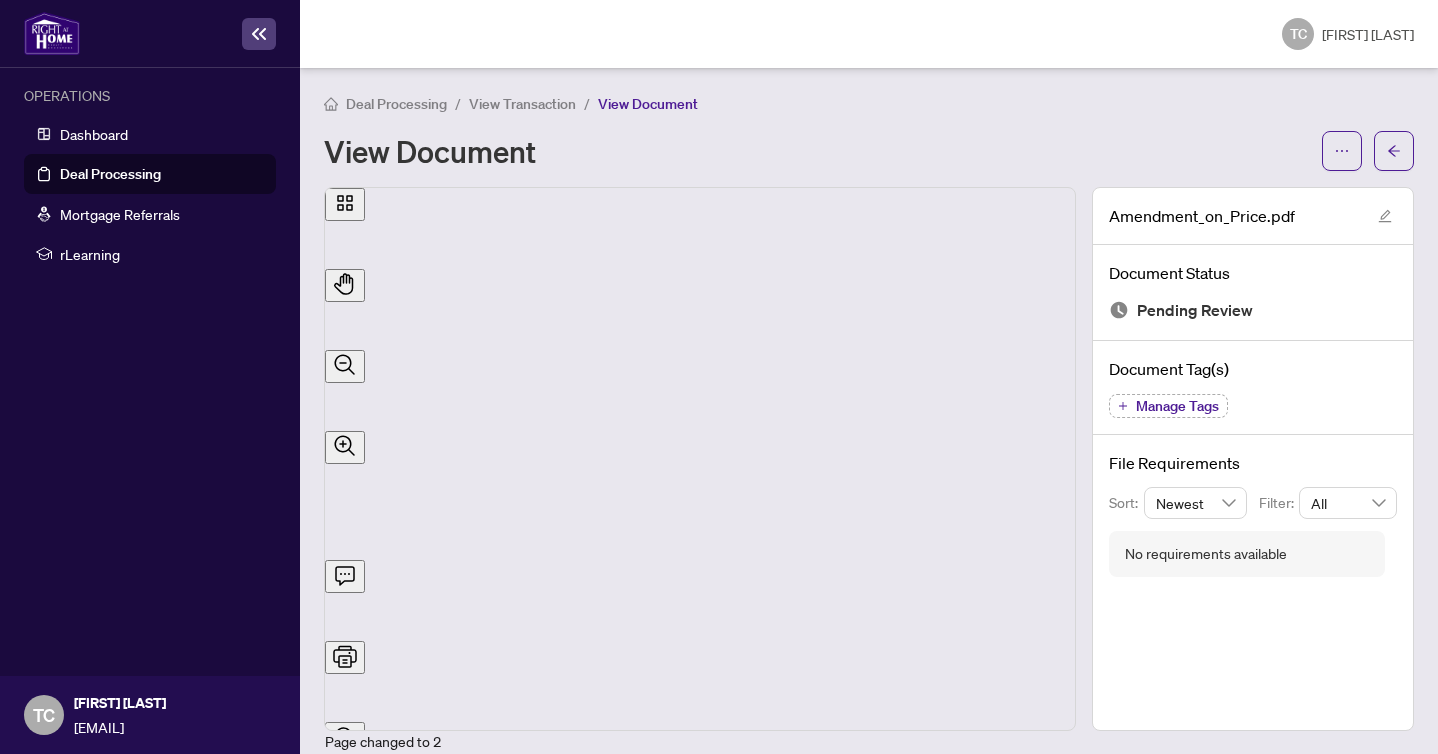 scroll, scrollTop: 0, scrollLeft: 0, axis: both 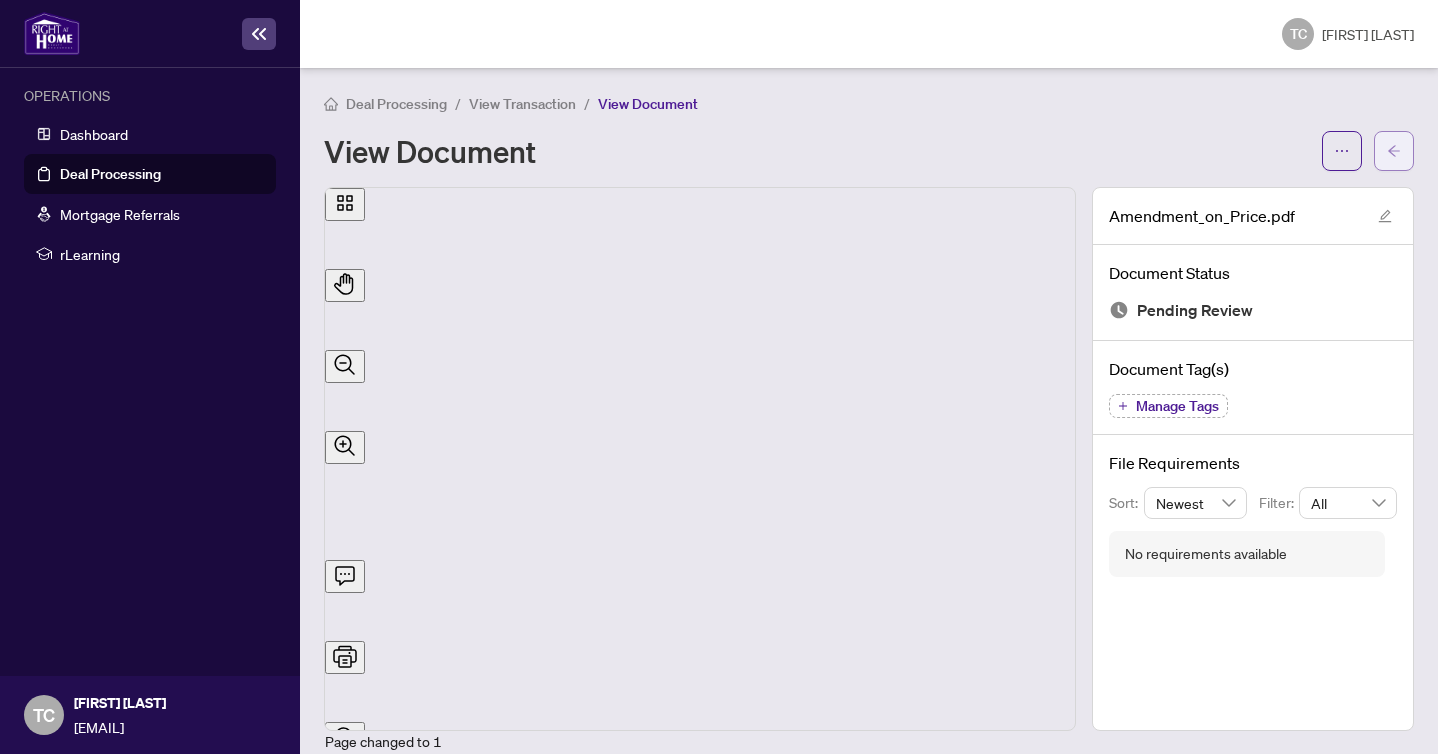 click at bounding box center (1394, 151) 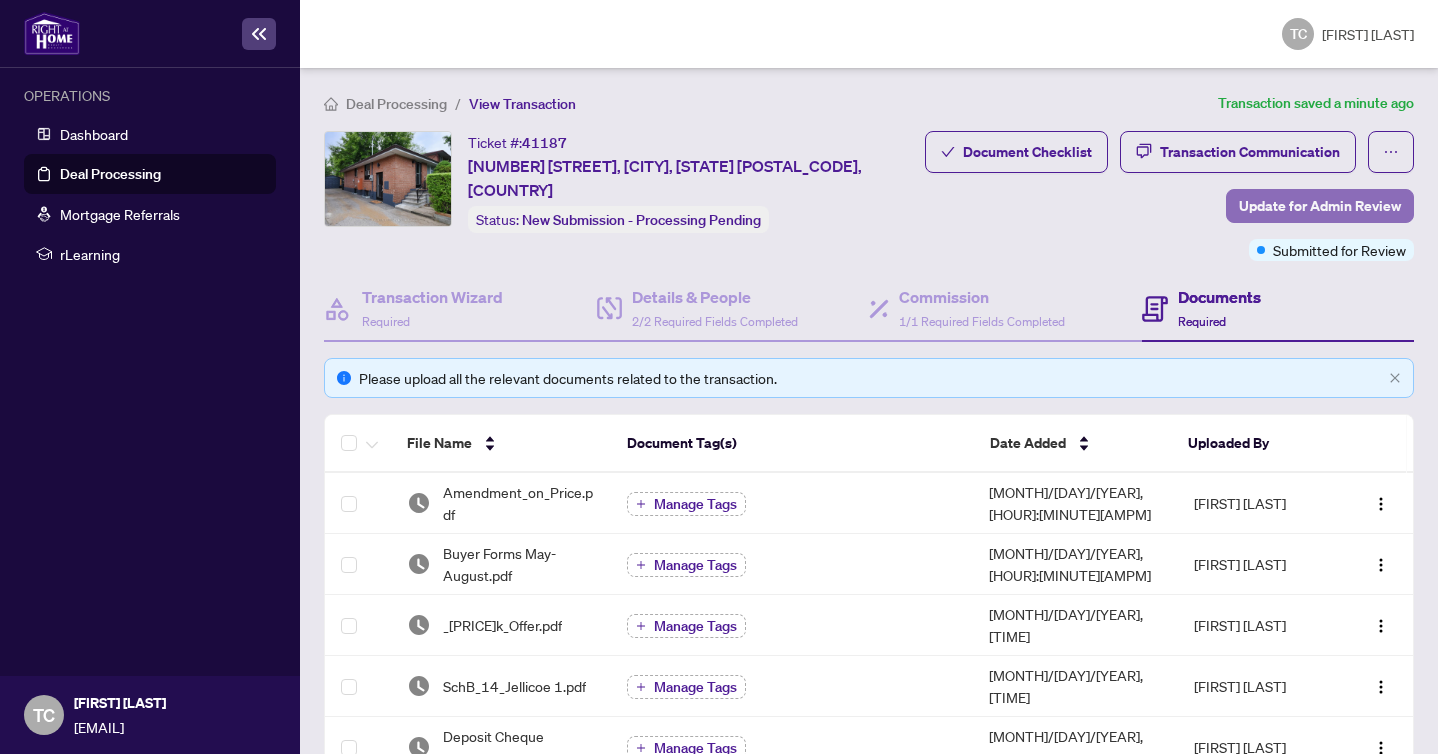 click on "Update for Admin Review" at bounding box center (1320, 206) 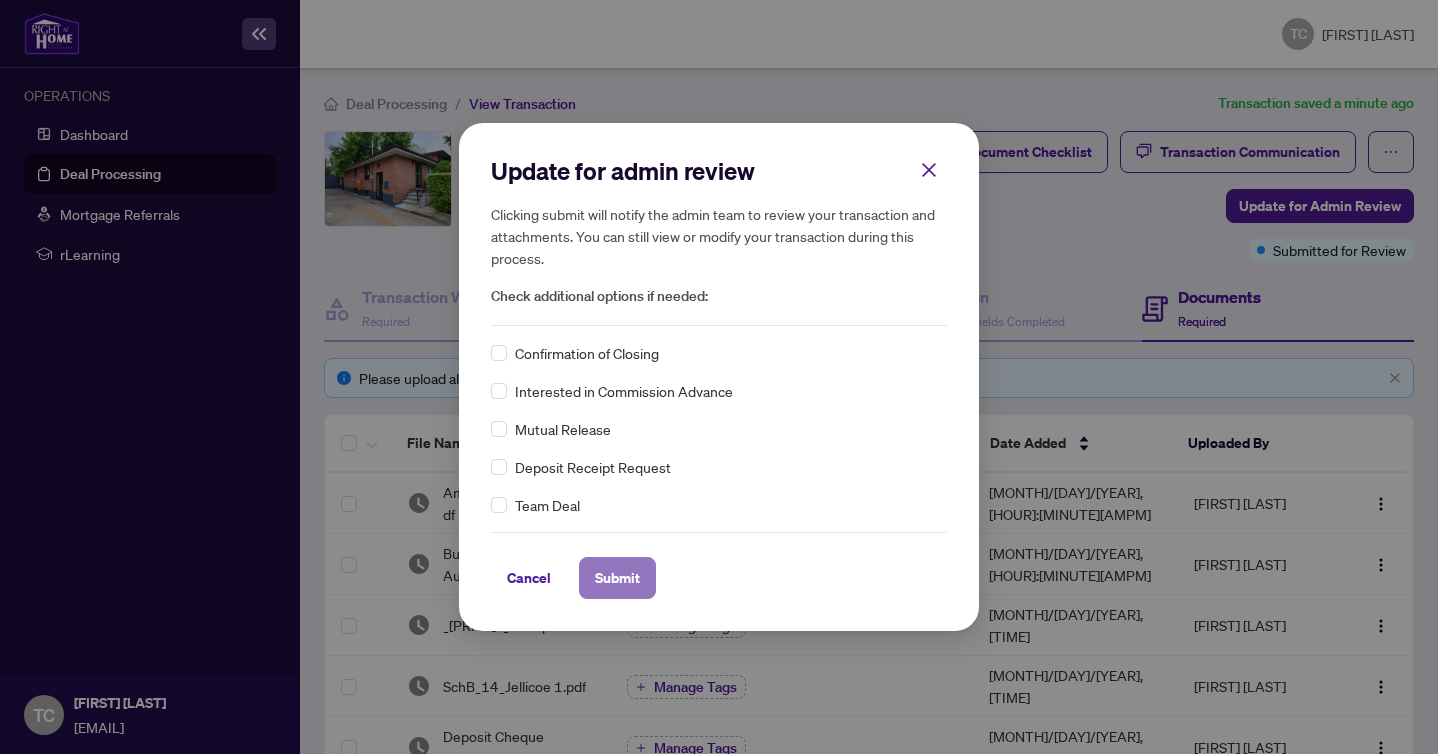 click on "Submit" at bounding box center (617, 578) 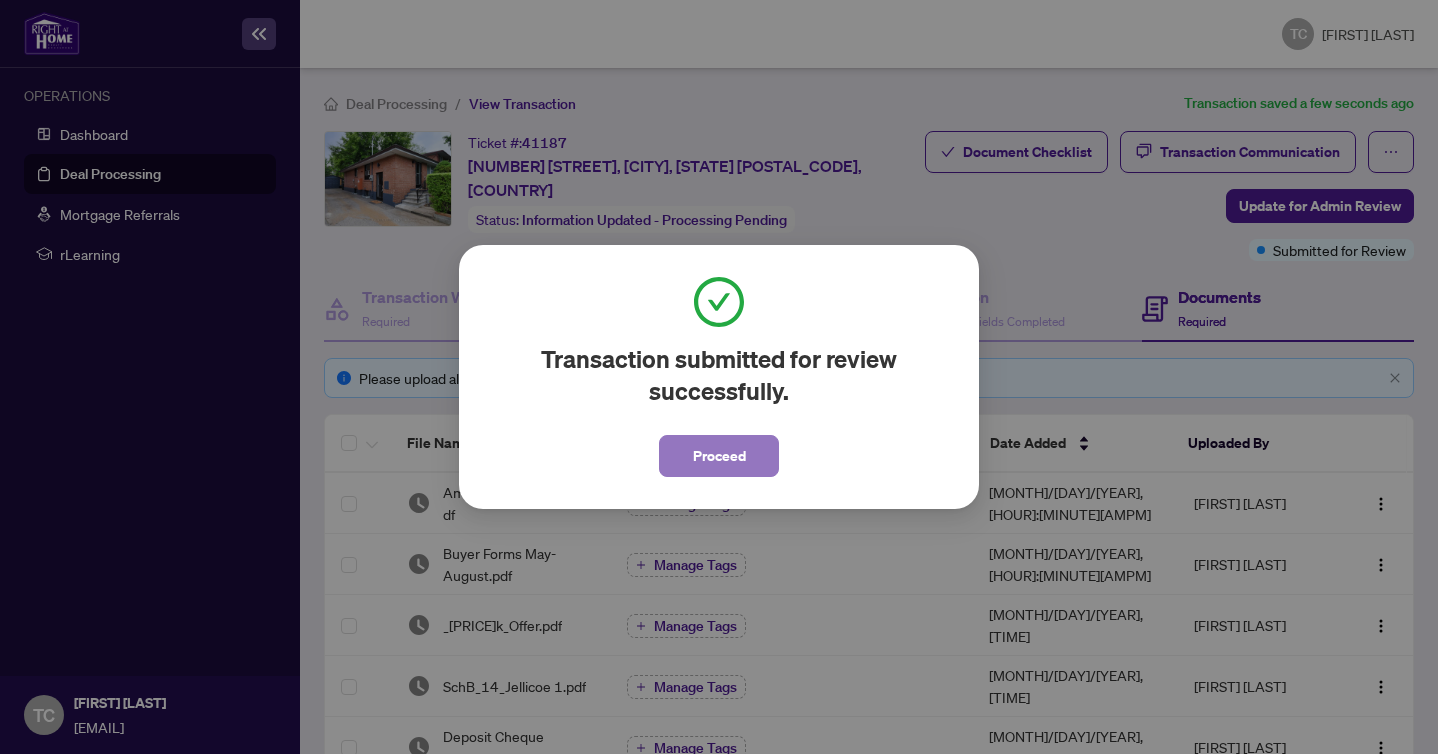 click on "Proceed" at bounding box center (719, 456) 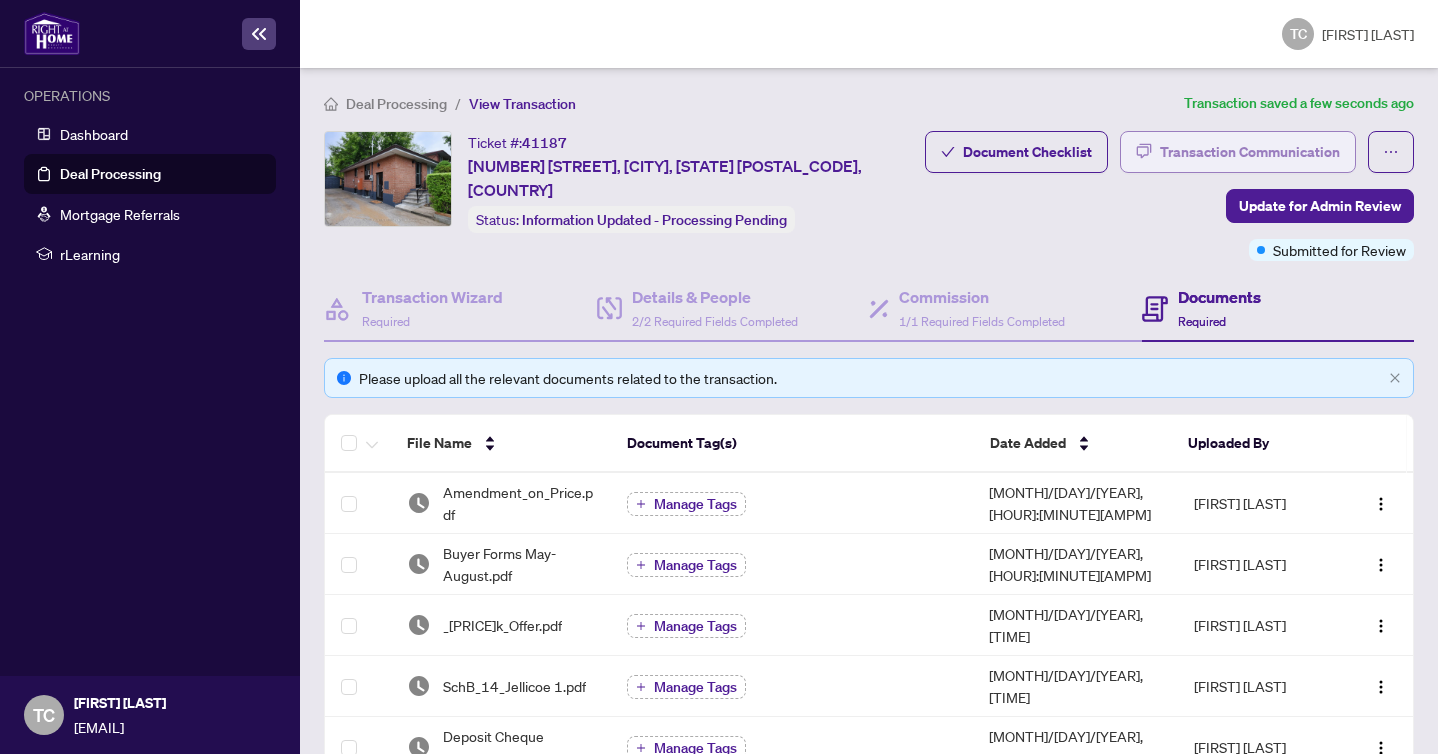 click on "Transaction Communication" at bounding box center [1250, 152] 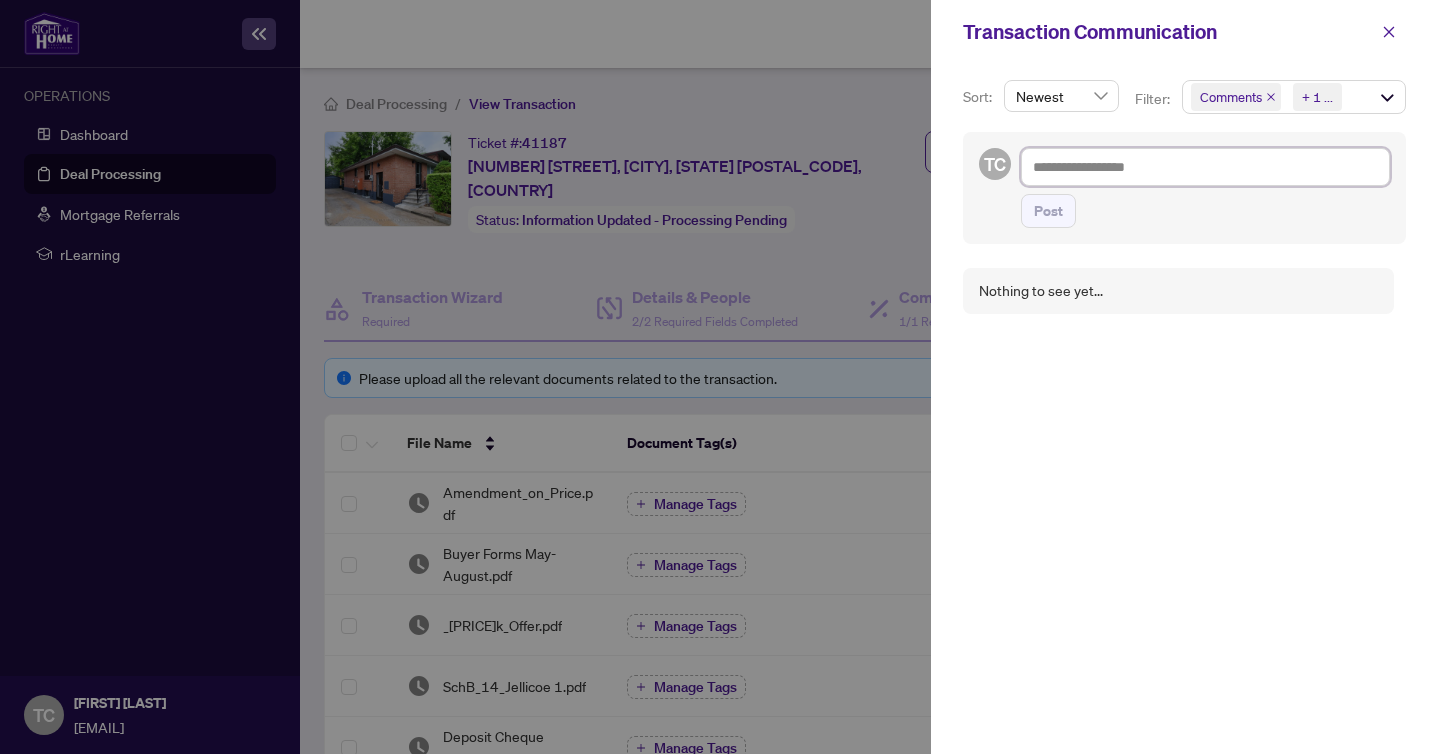click at bounding box center (1205, 167) 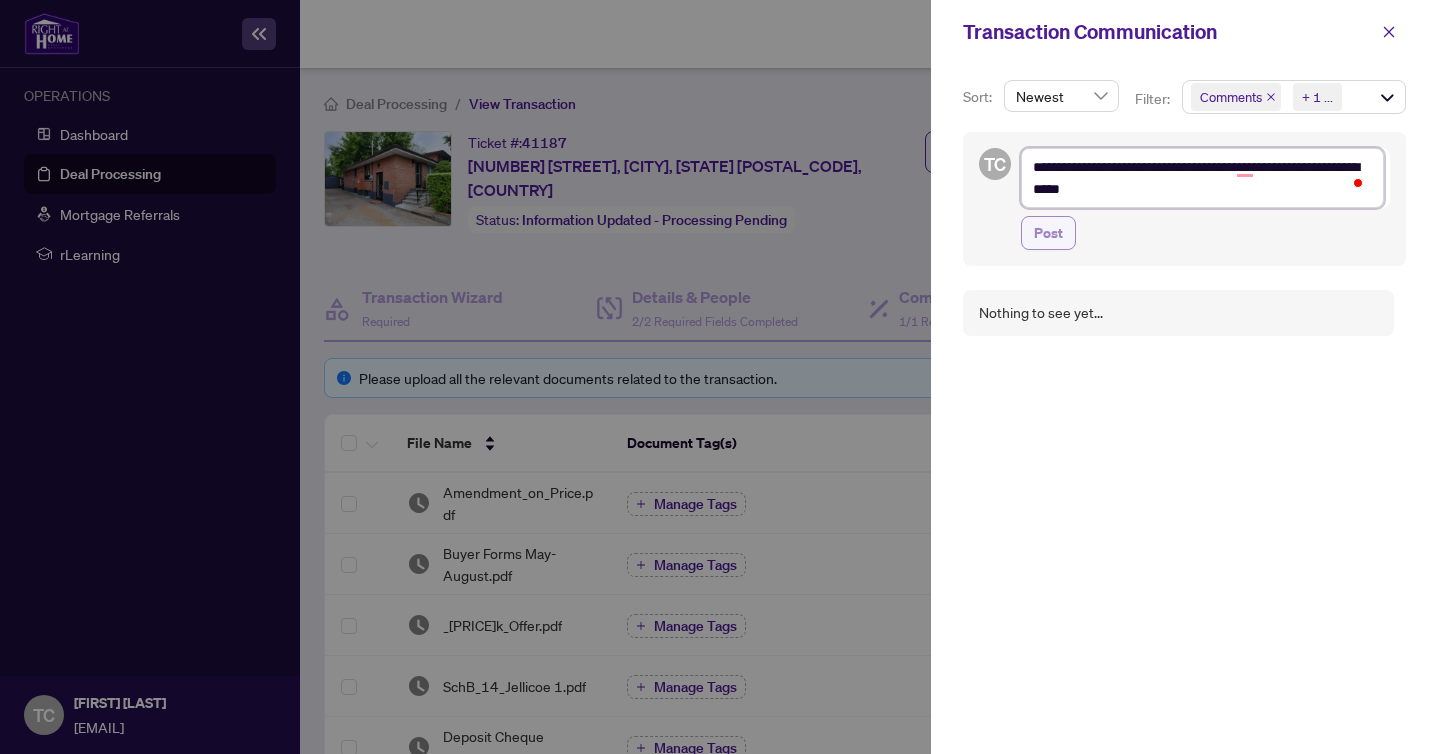 type on "**********" 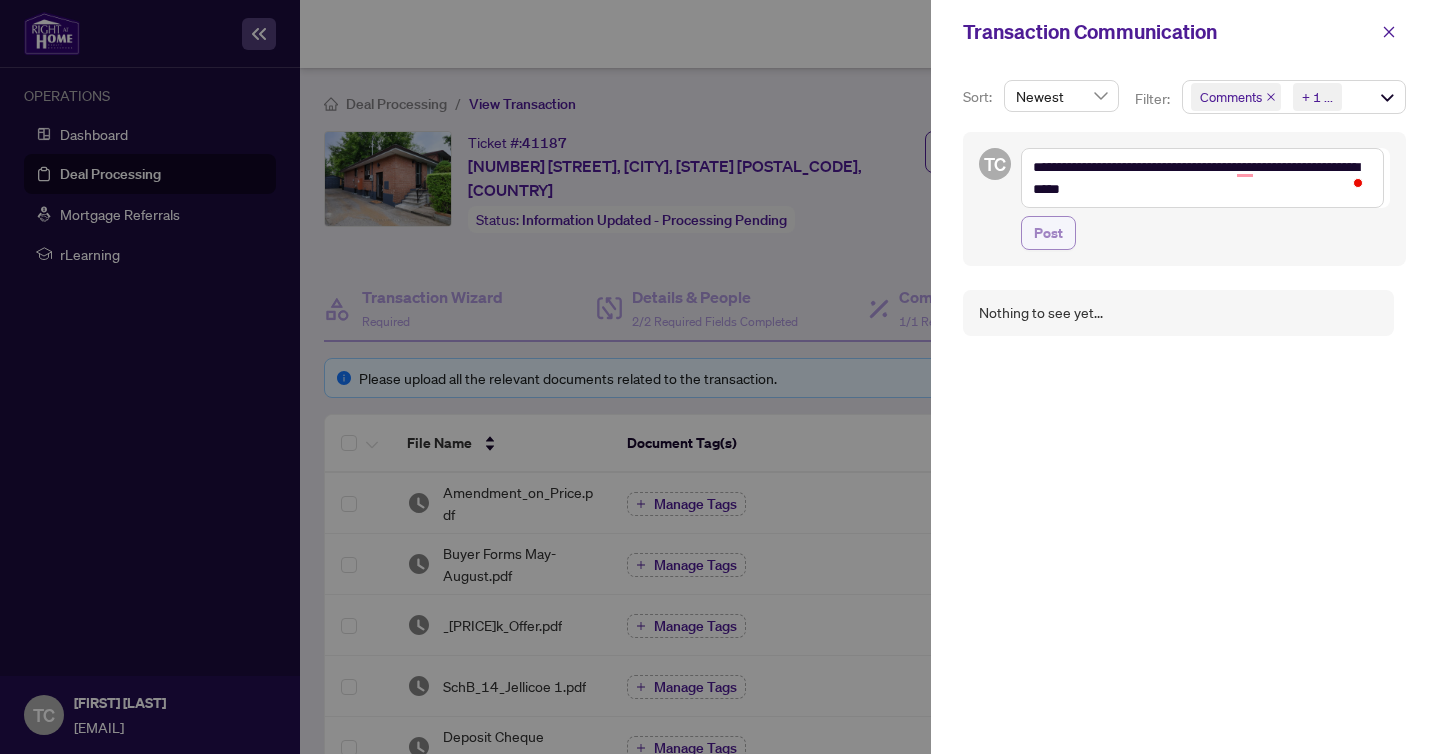 click on "Post" at bounding box center (1048, 233) 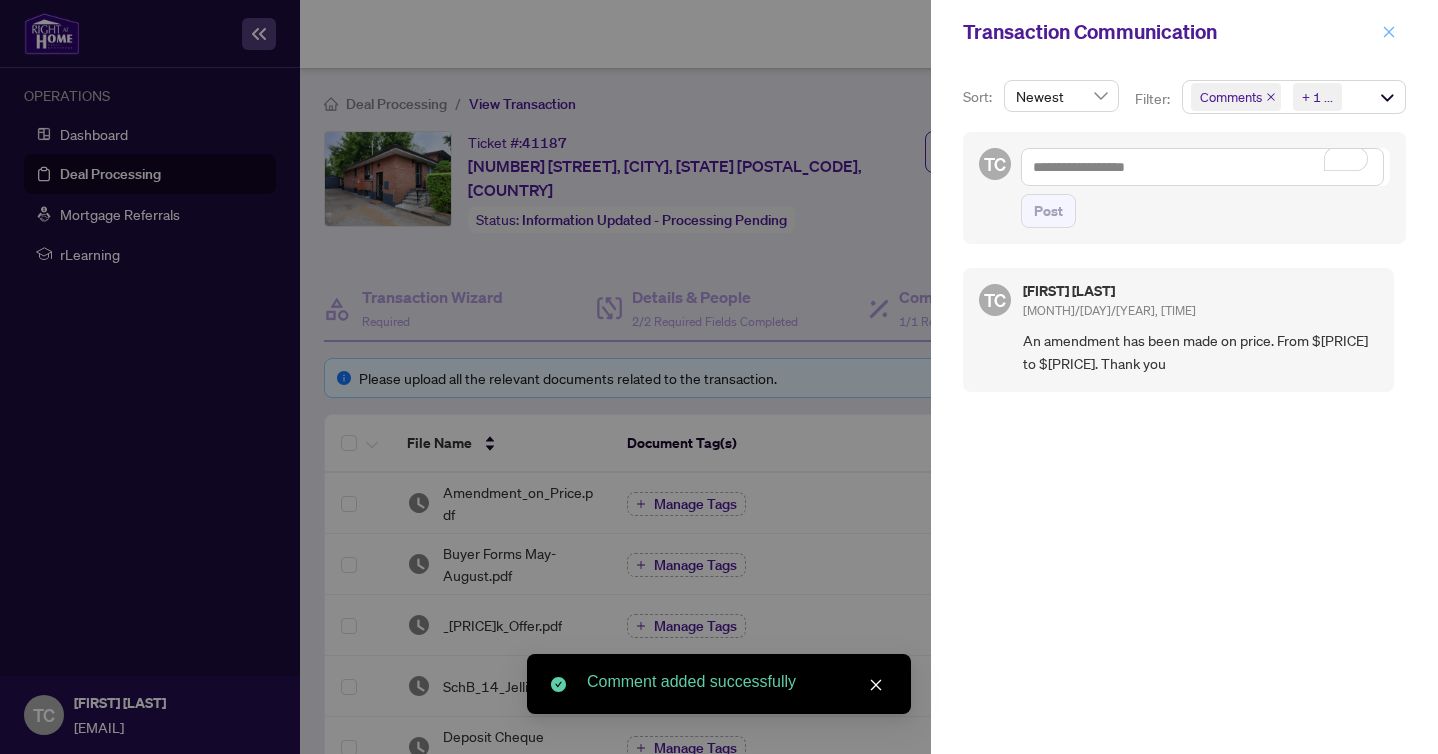 click at bounding box center (1389, 32) 